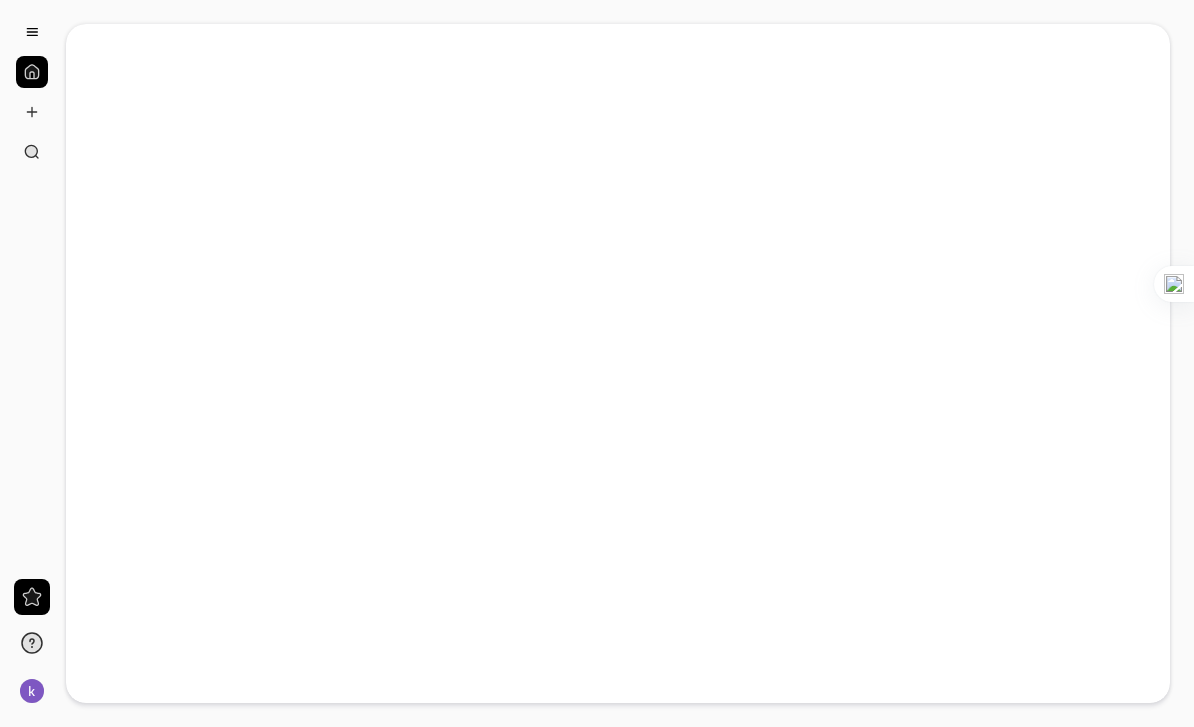 scroll, scrollTop: 0, scrollLeft: 0, axis: both 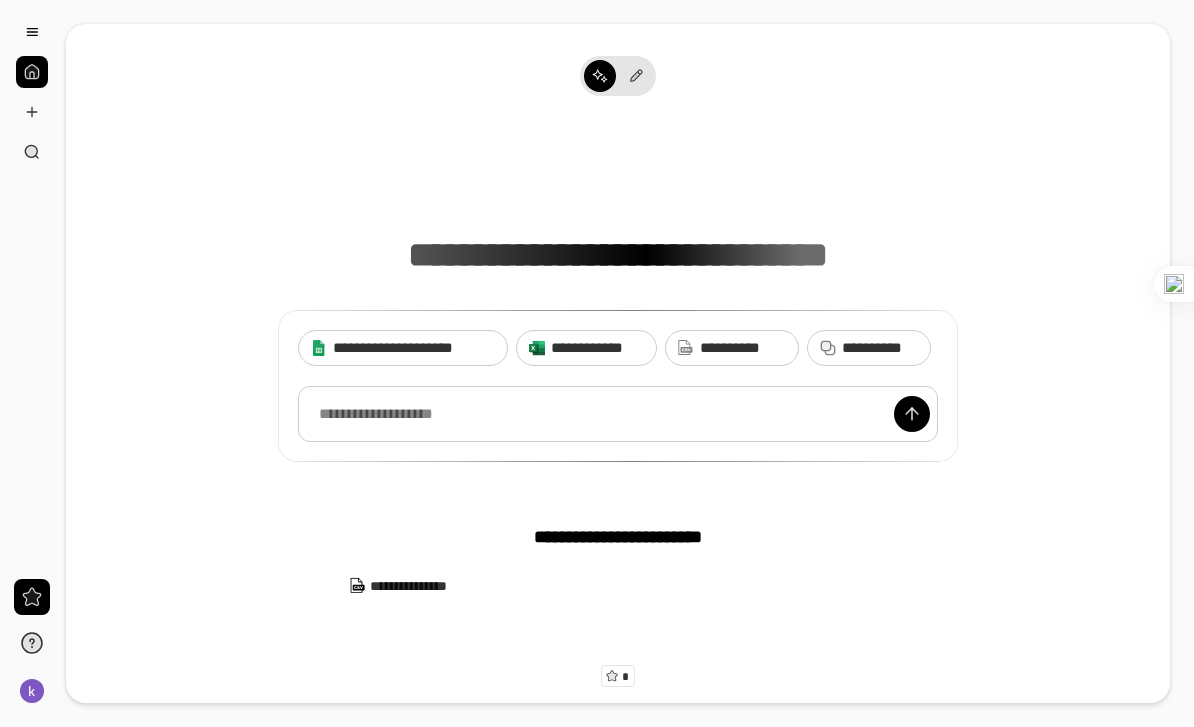 click on "**********" at bounding box center [743, 348] 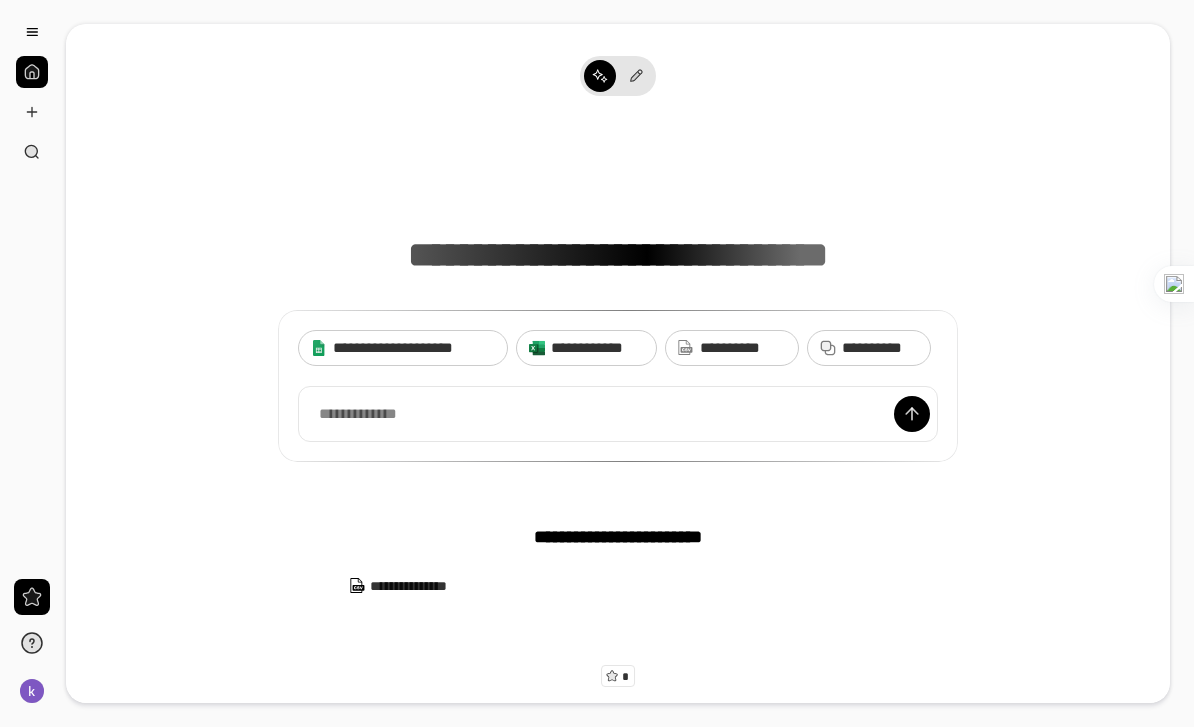 click on "**********" at bounding box center [628, 586] 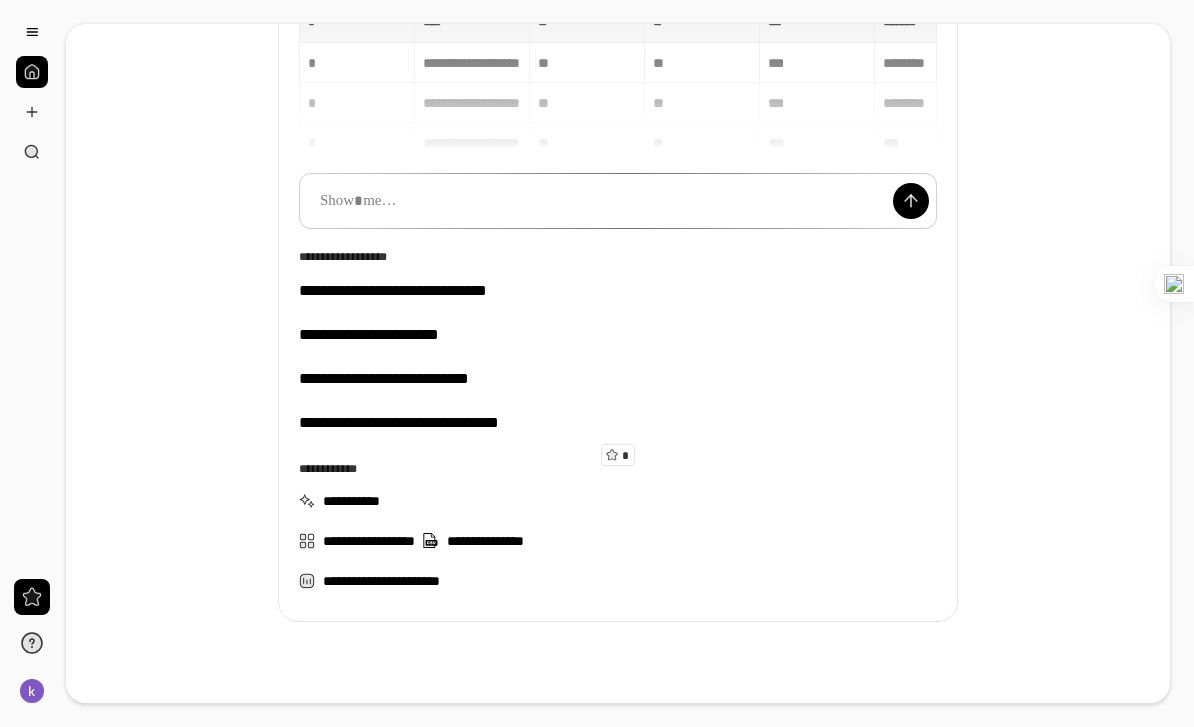 scroll, scrollTop: 222, scrollLeft: 0, axis: vertical 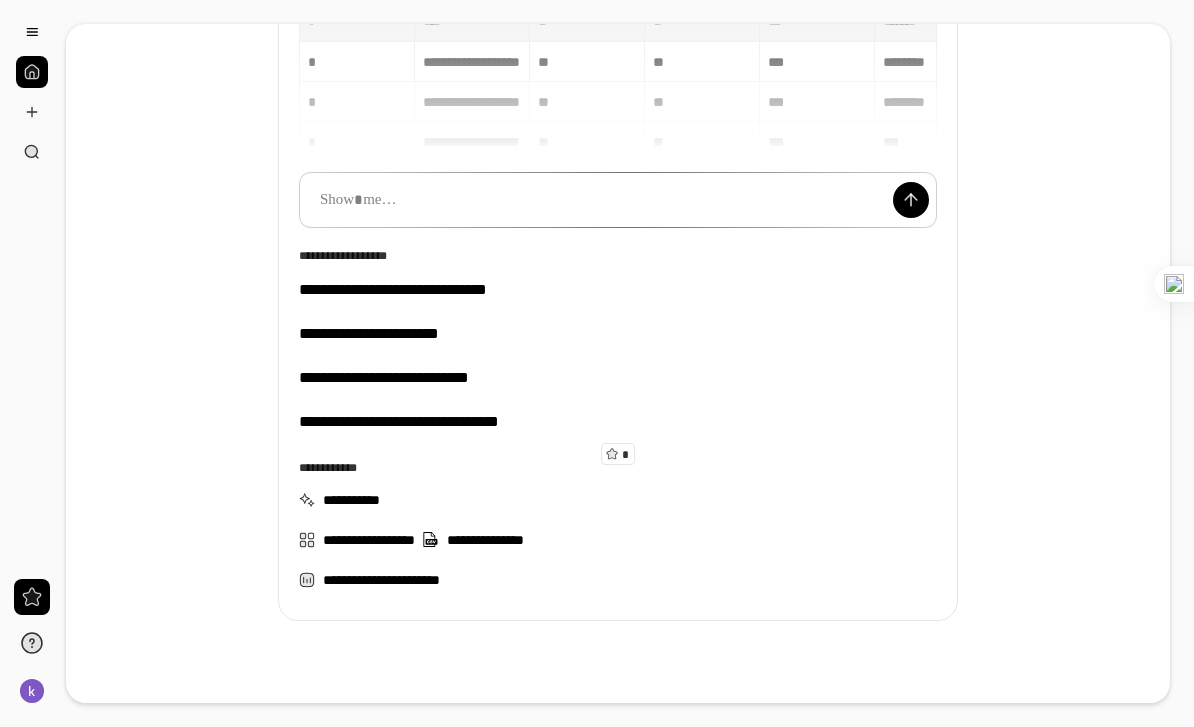click at bounding box center (618, 200) 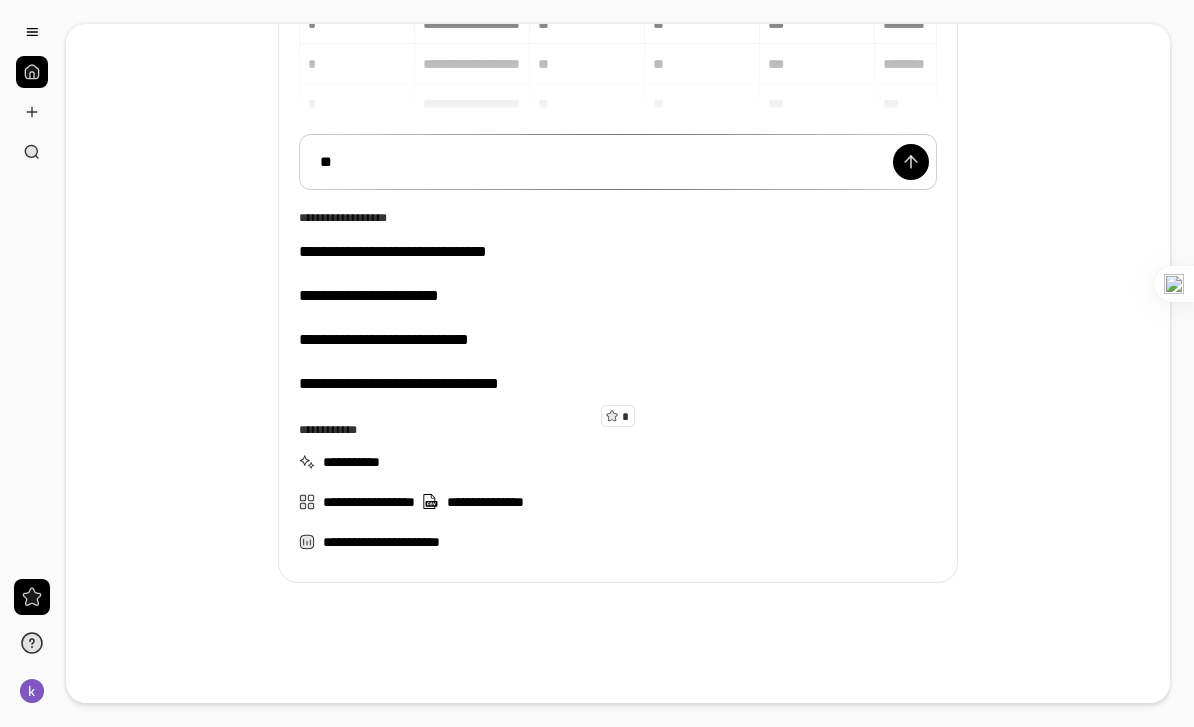 scroll, scrollTop: 273, scrollLeft: 0, axis: vertical 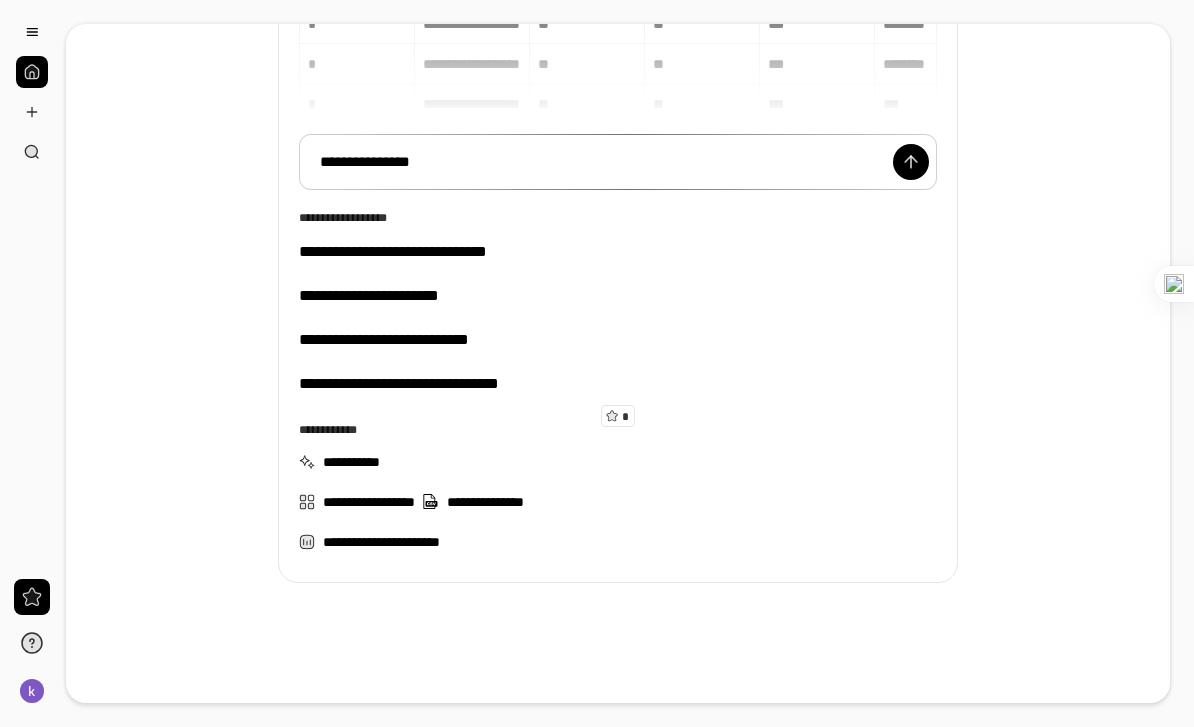 click at bounding box center [911, 162] 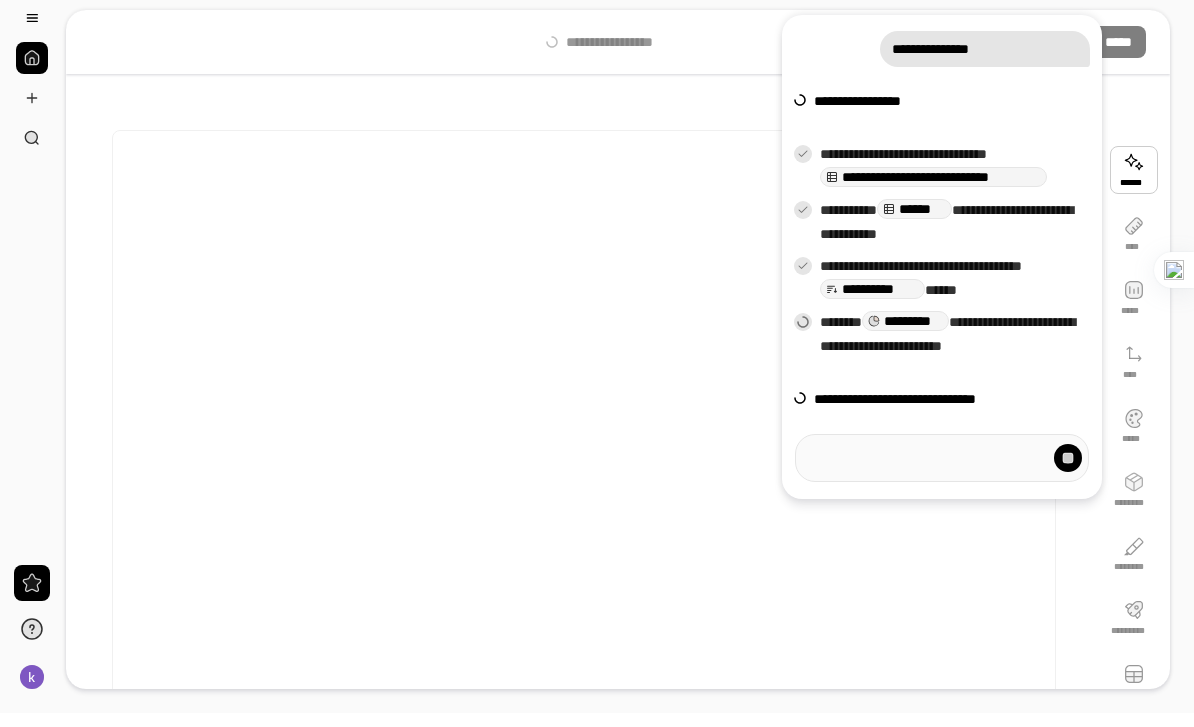 scroll, scrollTop: 0, scrollLeft: 0, axis: both 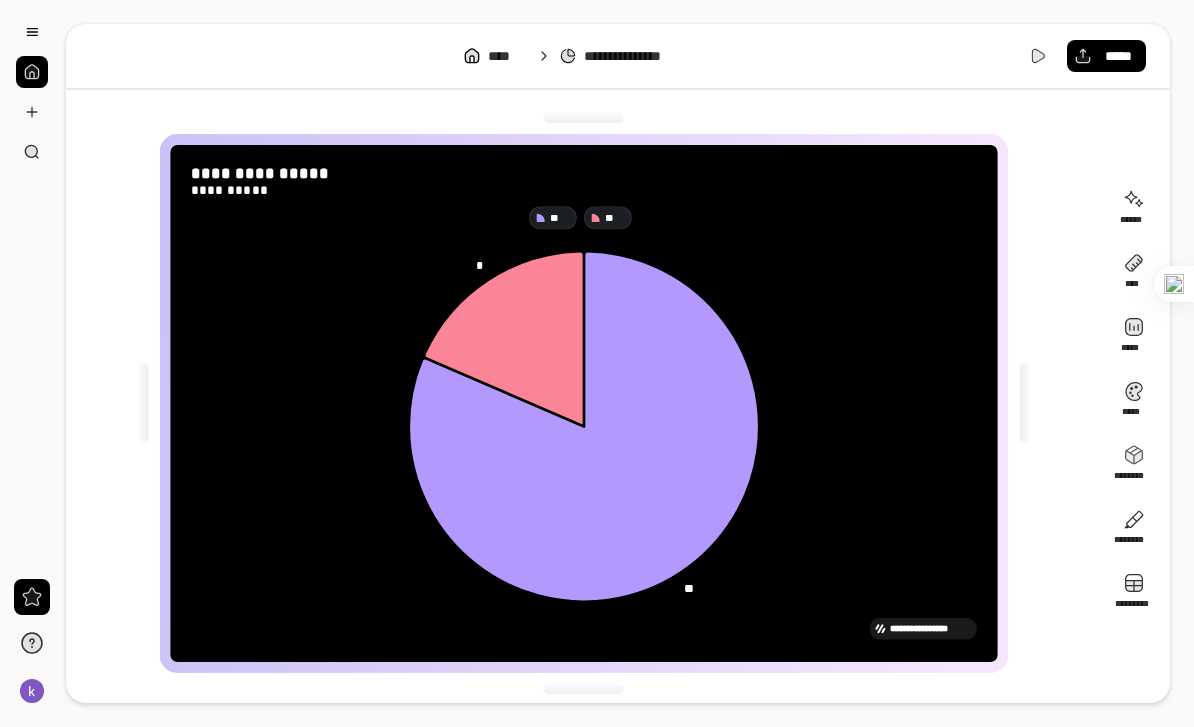 click 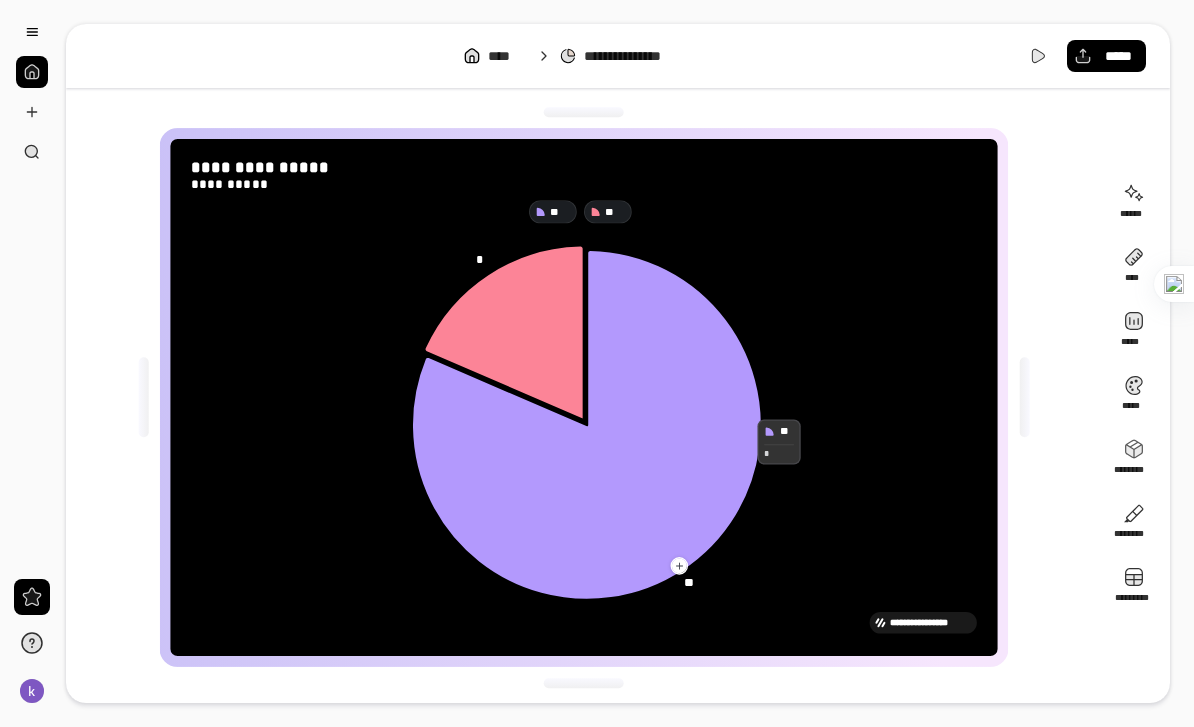 scroll, scrollTop: 6, scrollLeft: 0, axis: vertical 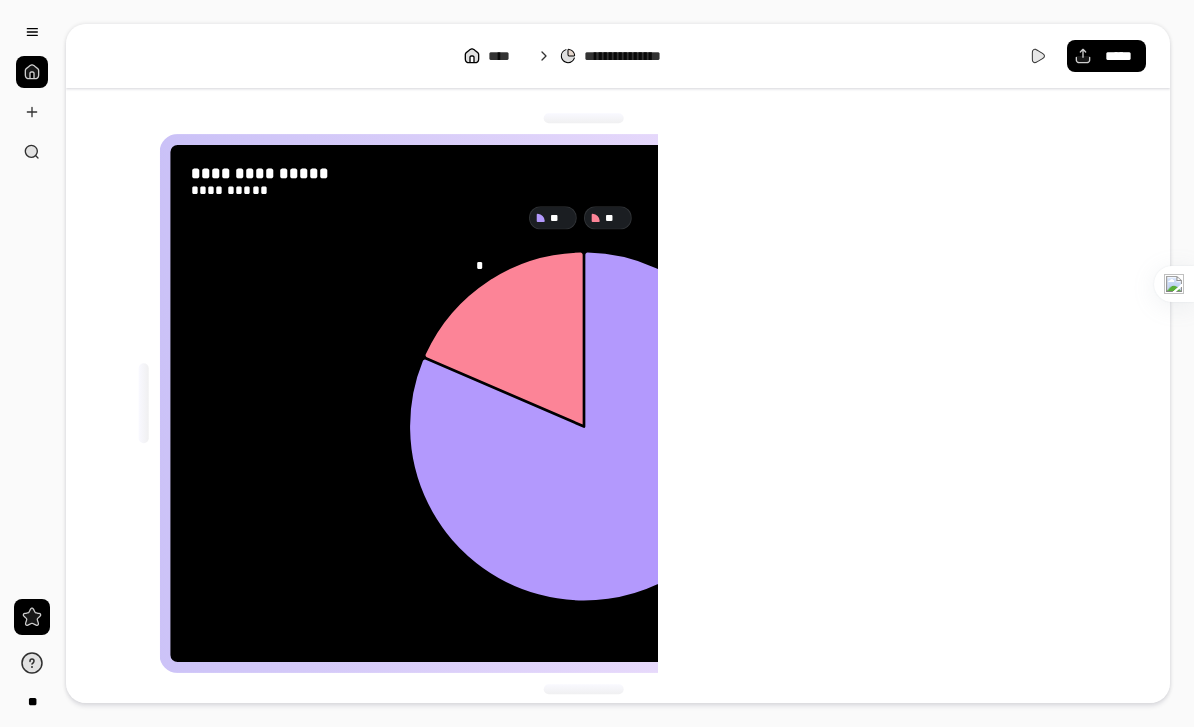 click at bounding box center (32, 32) 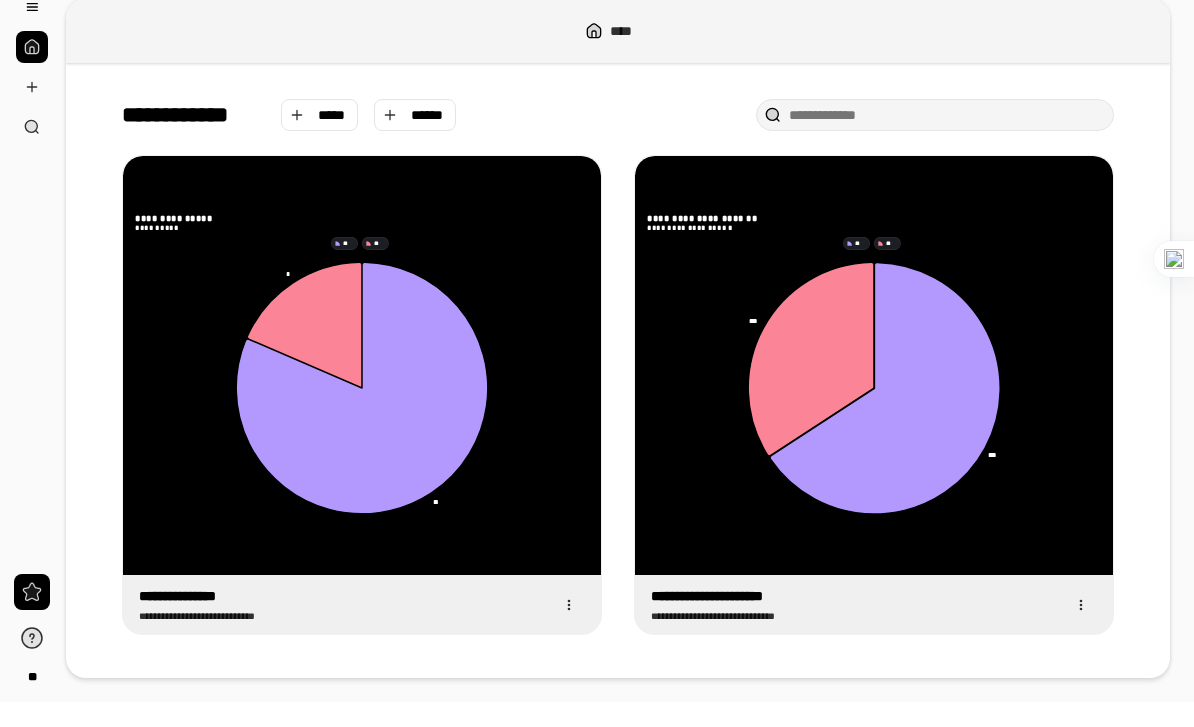 scroll, scrollTop: 0, scrollLeft: 0, axis: both 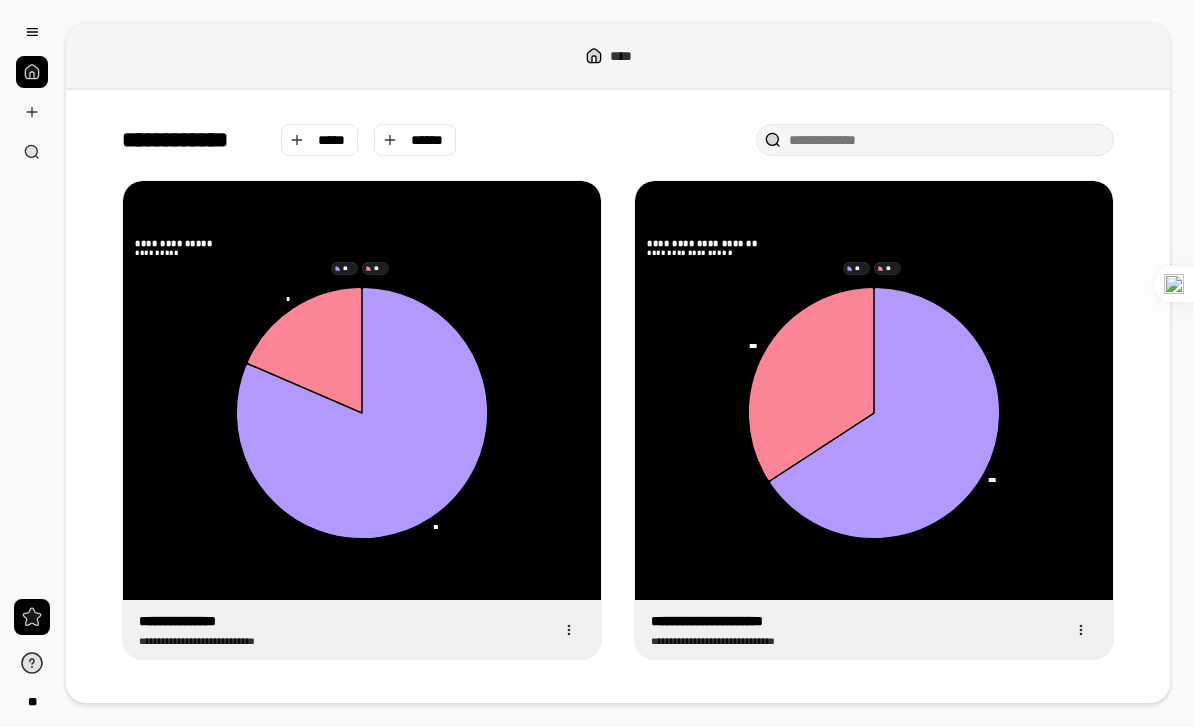 click at bounding box center (32, 72) 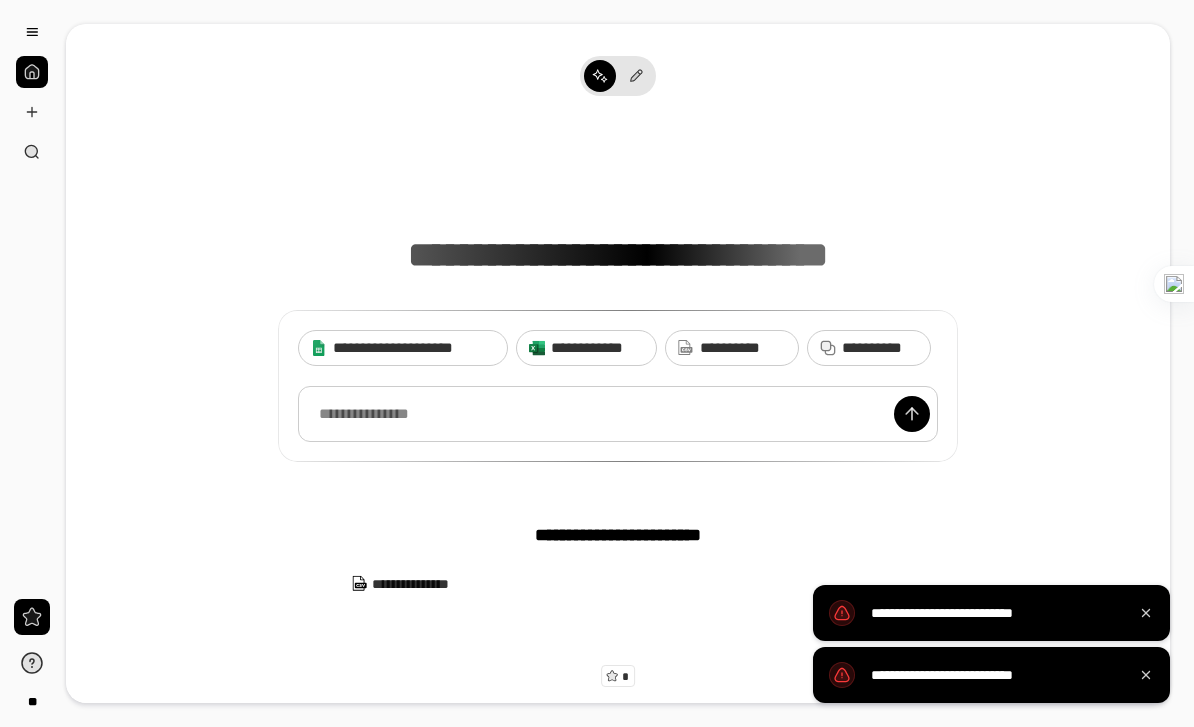 click on "**********" at bounding box center [732, 348] 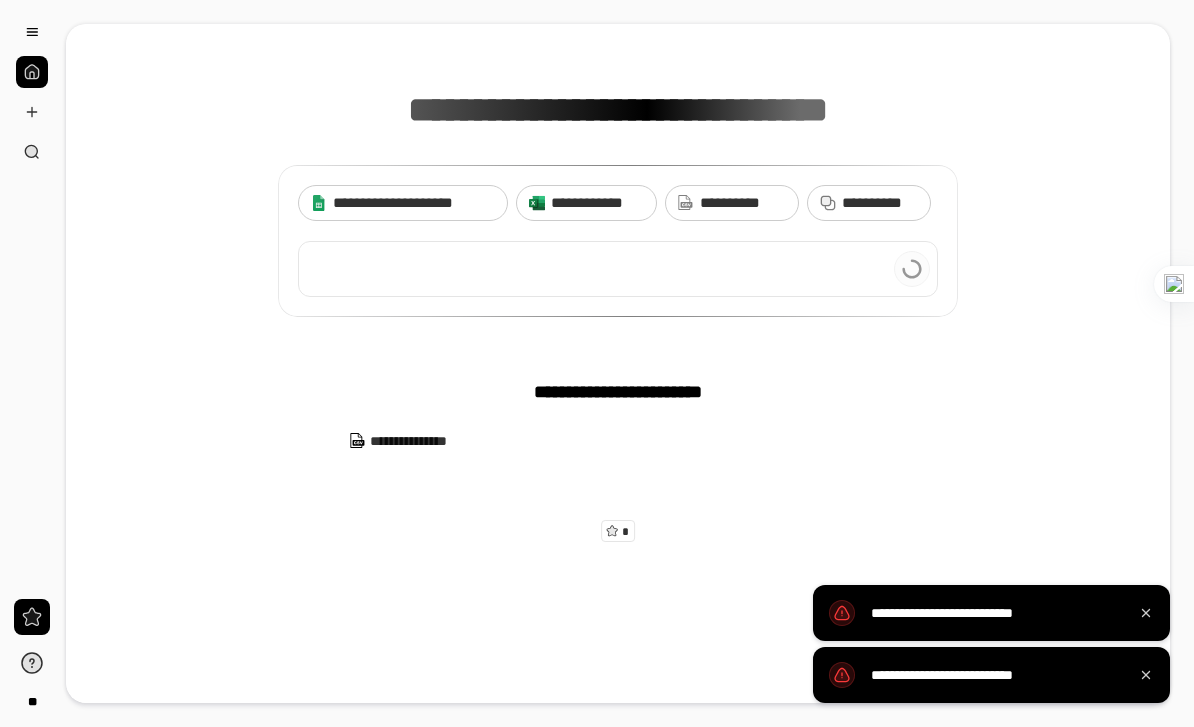scroll, scrollTop: 158, scrollLeft: 0, axis: vertical 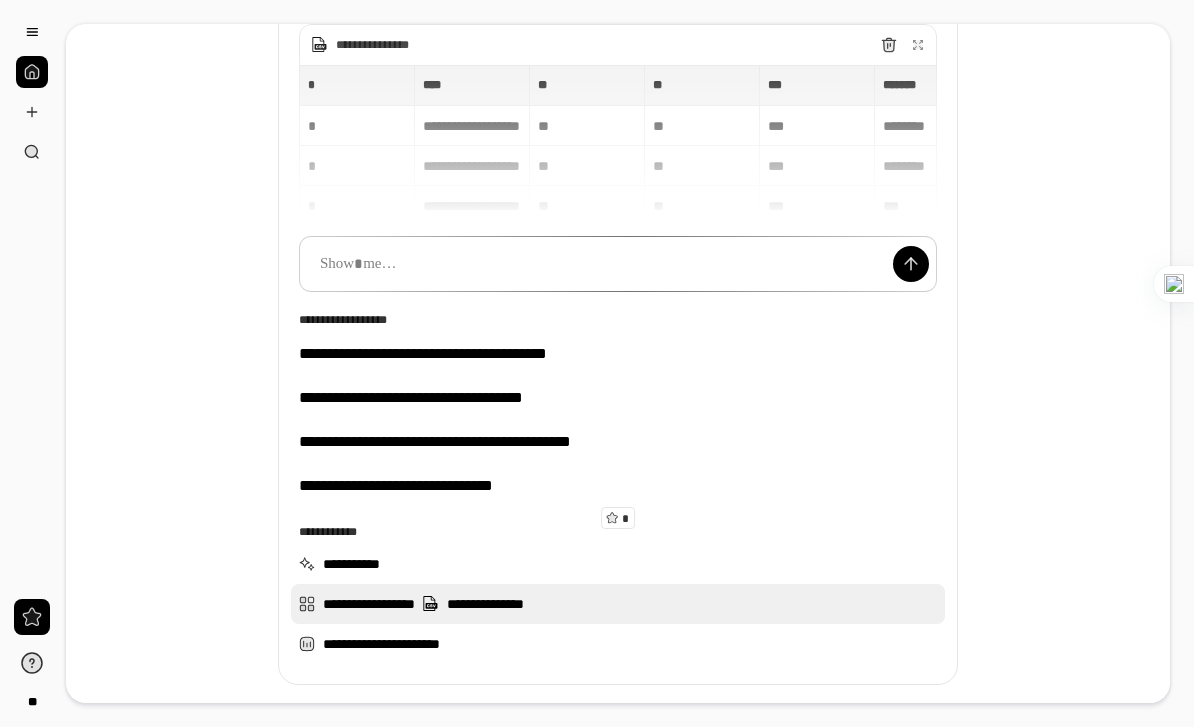 click on "**********" at bounding box center (618, 604) 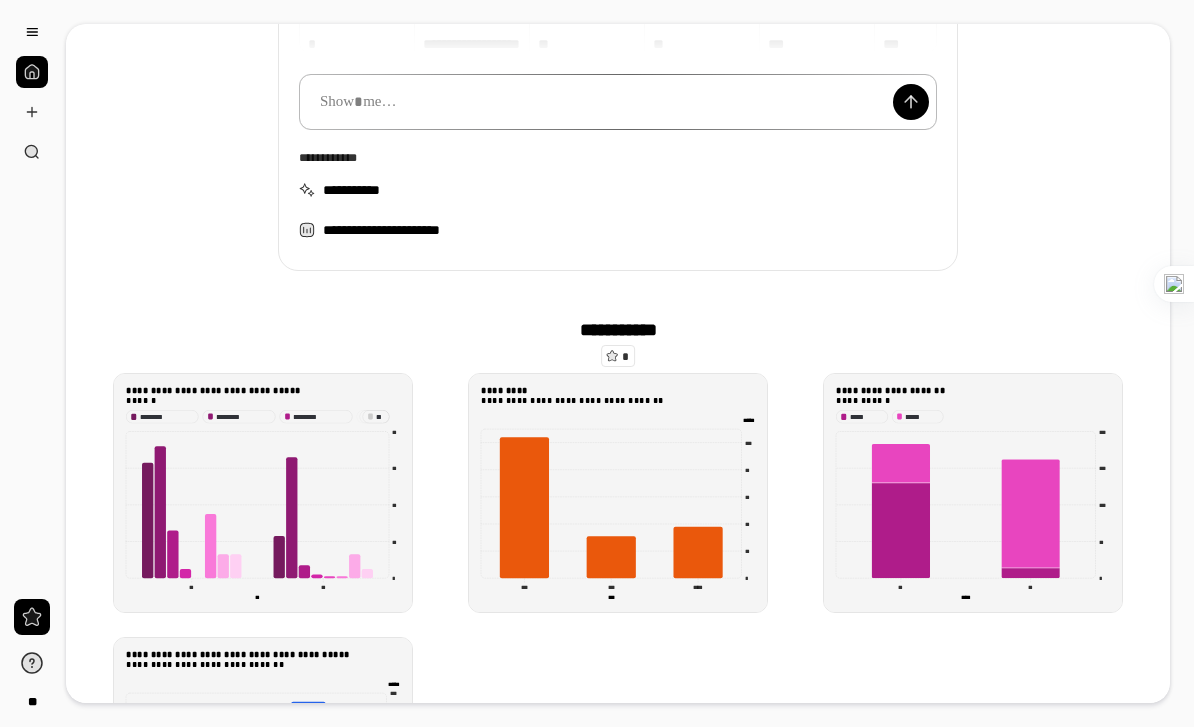 scroll, scrollTop: 314, scrollLeft: 0, axis: vertical 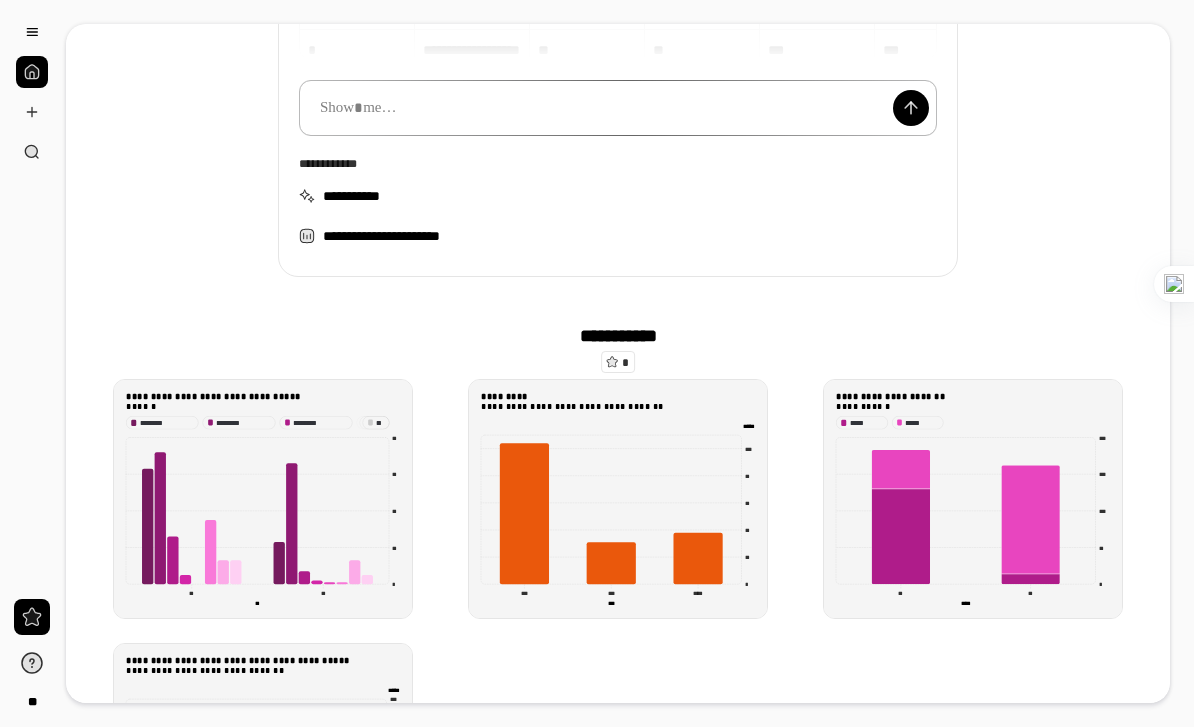 click at bounding box center (618, 108) 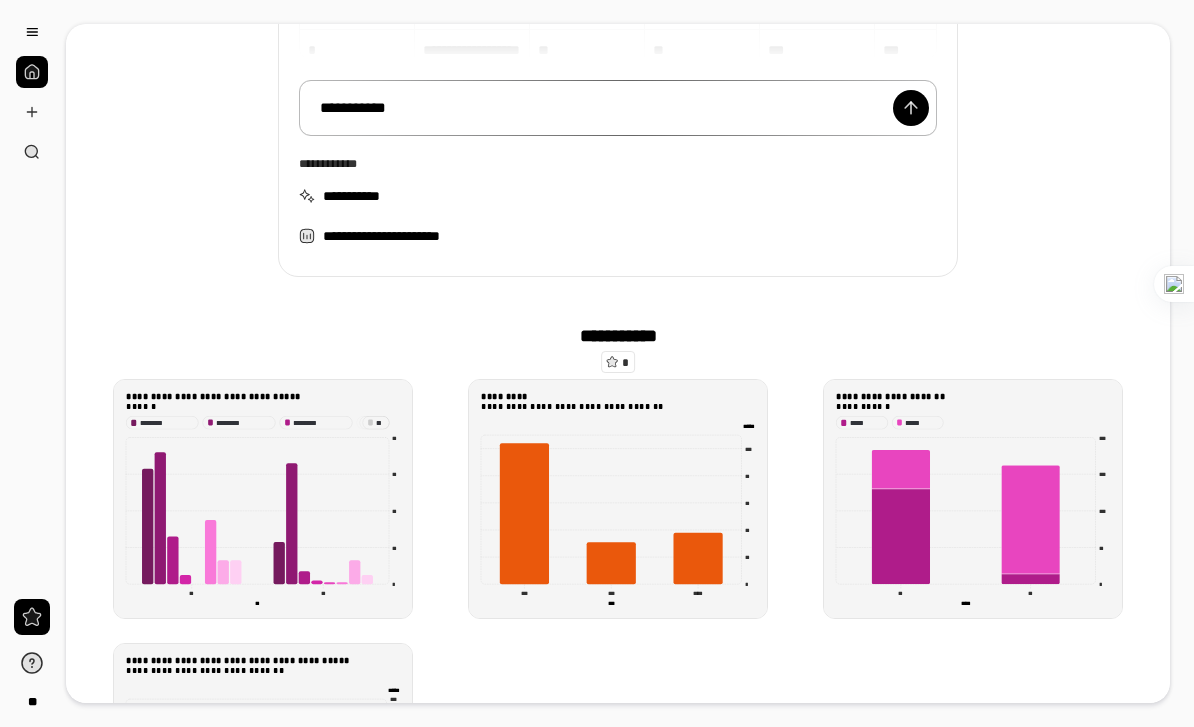 click on "**********" at bounding box center [618, 108] 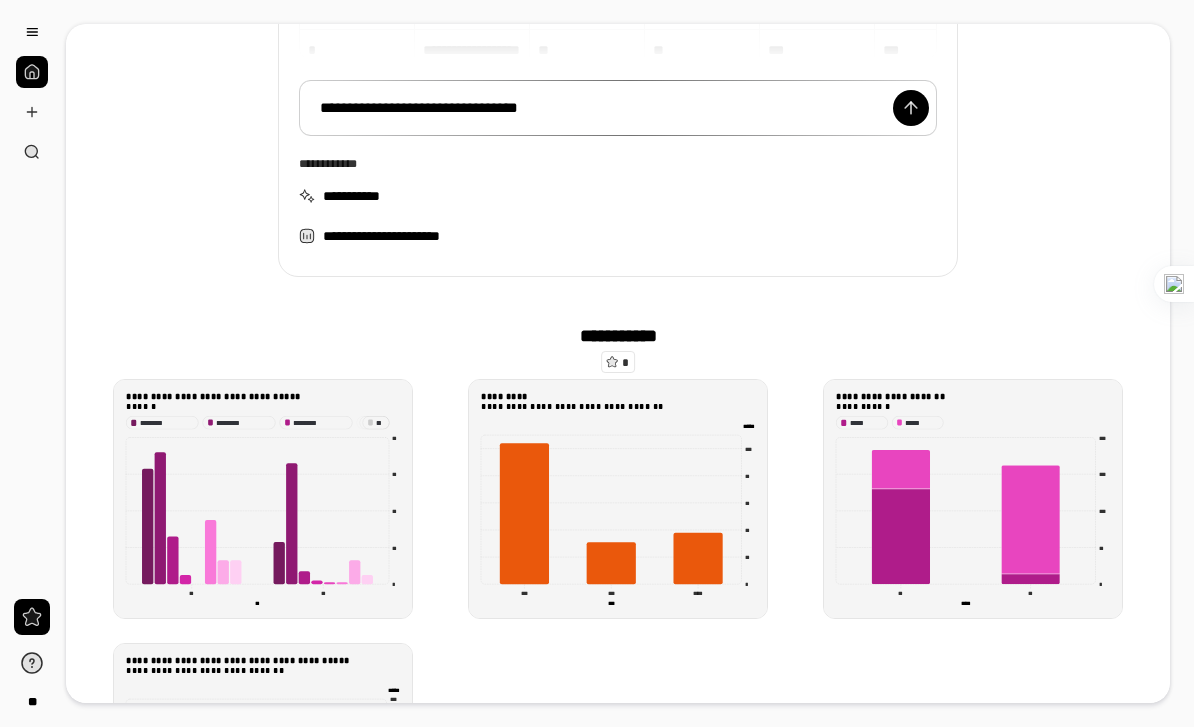 click at bounding box center (911, 108) 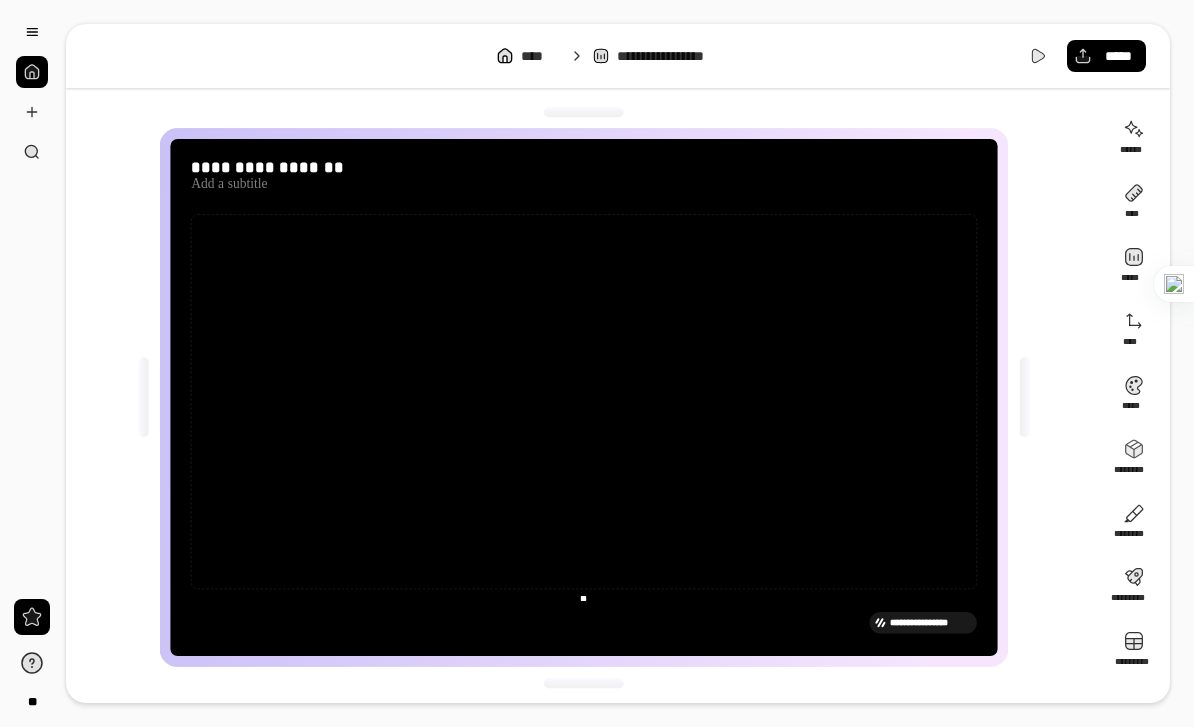 scroll, scrollTop: 1, scrollLeft: 0, axis: vertical 